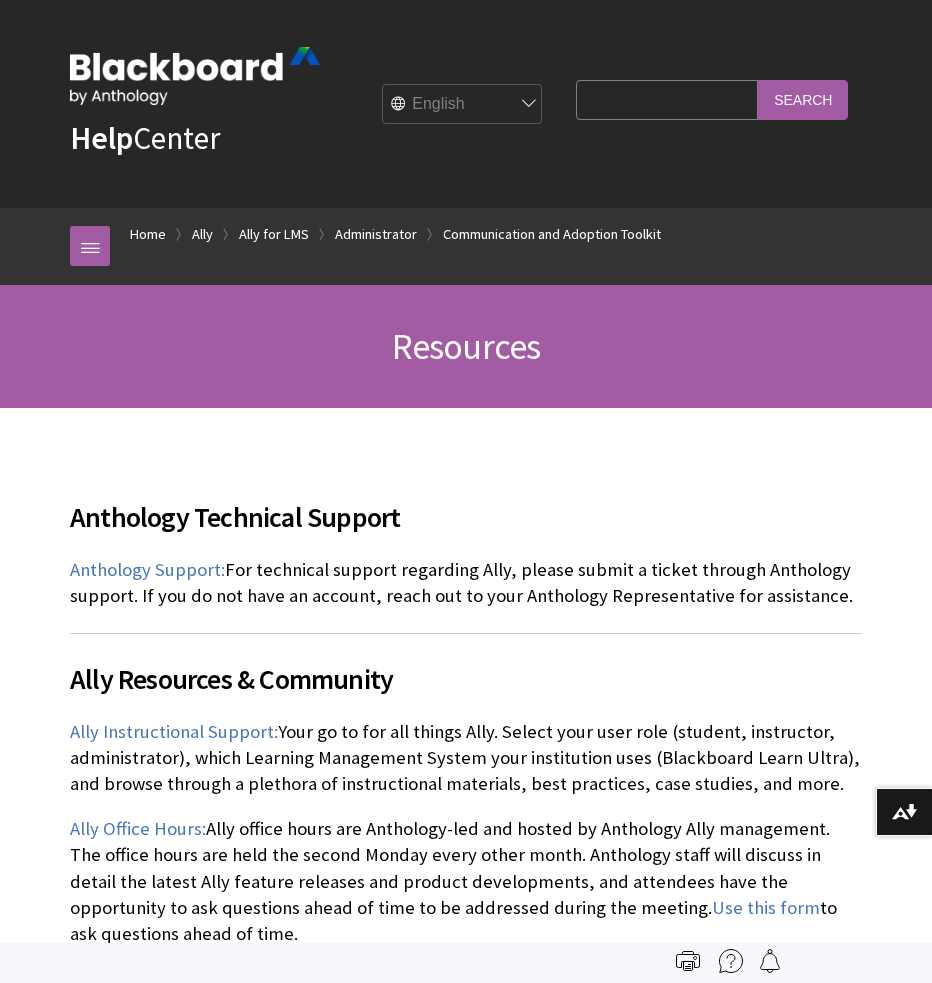 scroll, scrollTop: 0, scrollLeft: 0, axis: both 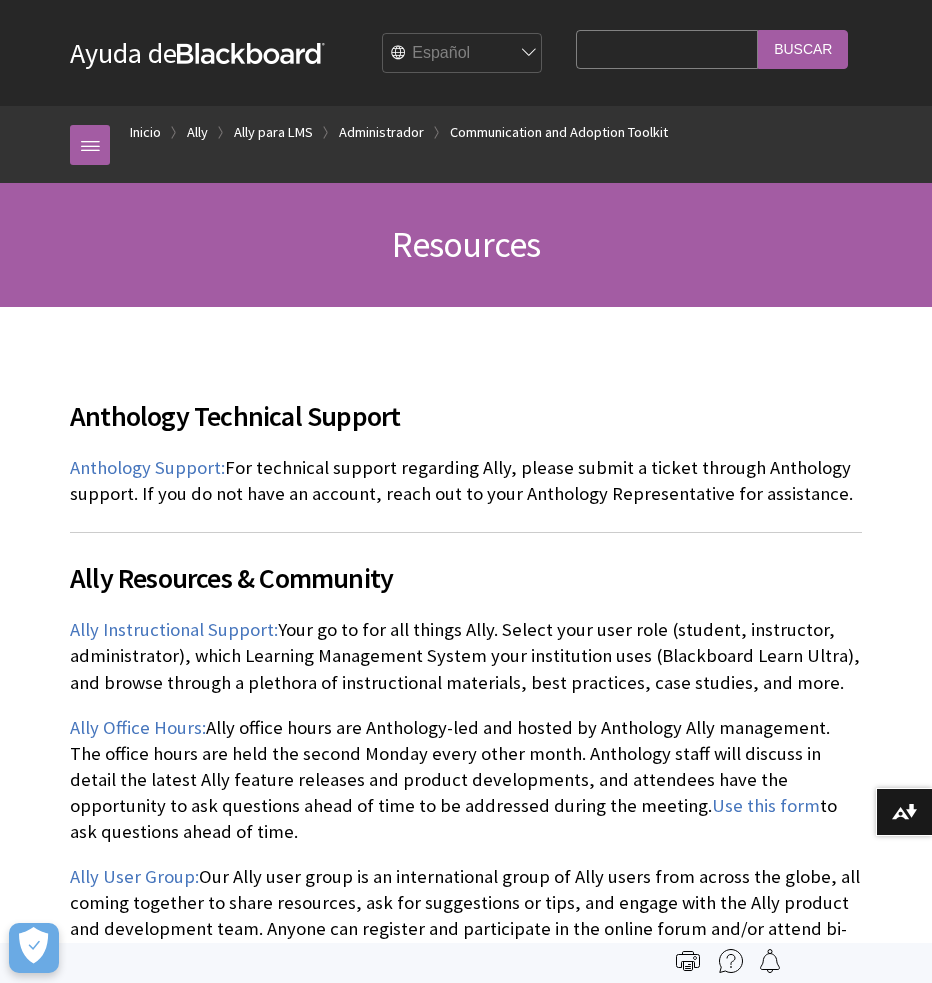 click on "English عربية Català Cymraeg Deutsch Español Suomi Français עברית Italiano 日本語 한국어 Nederlands Norsk (Bokmål) Português, Brasil Русский Svenska Türkçe 简体中文 Français Canadien" at bounding box center (463, 54) 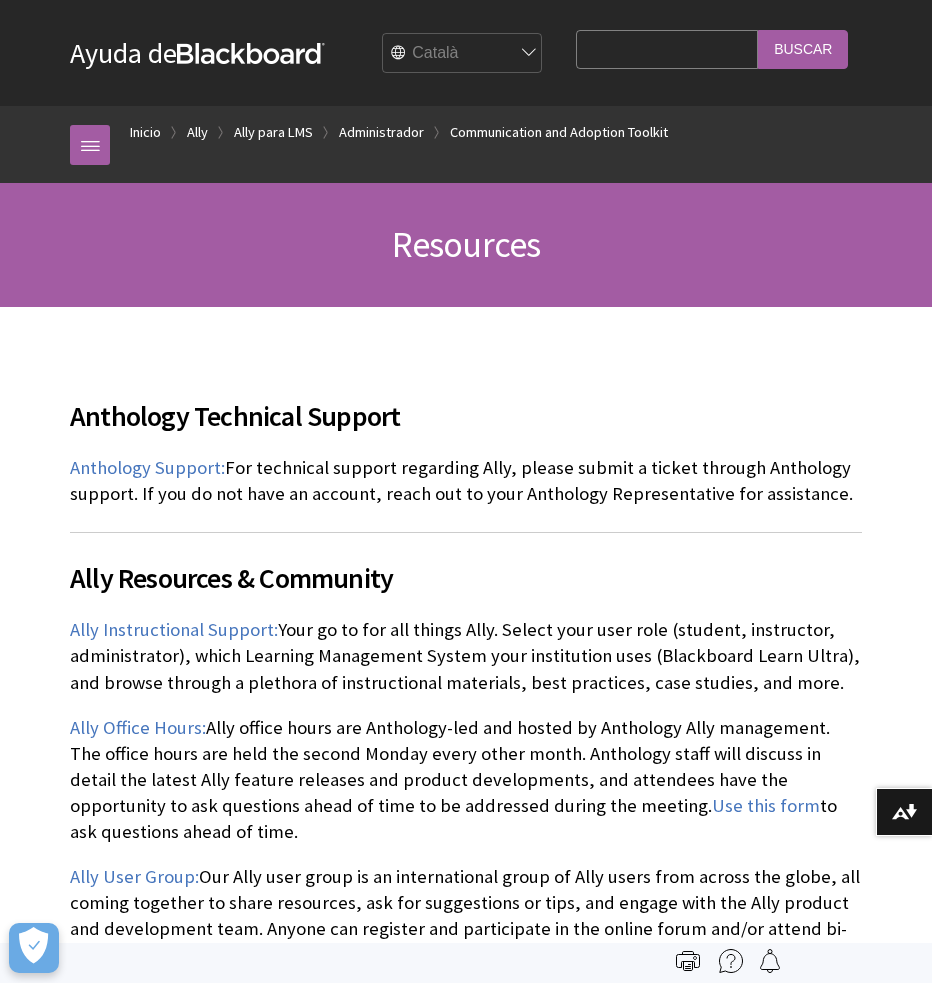 click on "English عربية Català Cymraeg Deutsch Español Suomi Français עברית Italiano 日本語 한국어 Nederlands Norsk (Bokmål) Português, Brasil Русский Svenska Türkçe 简体中文 Français Canadien" at bounding box center (463, 54) 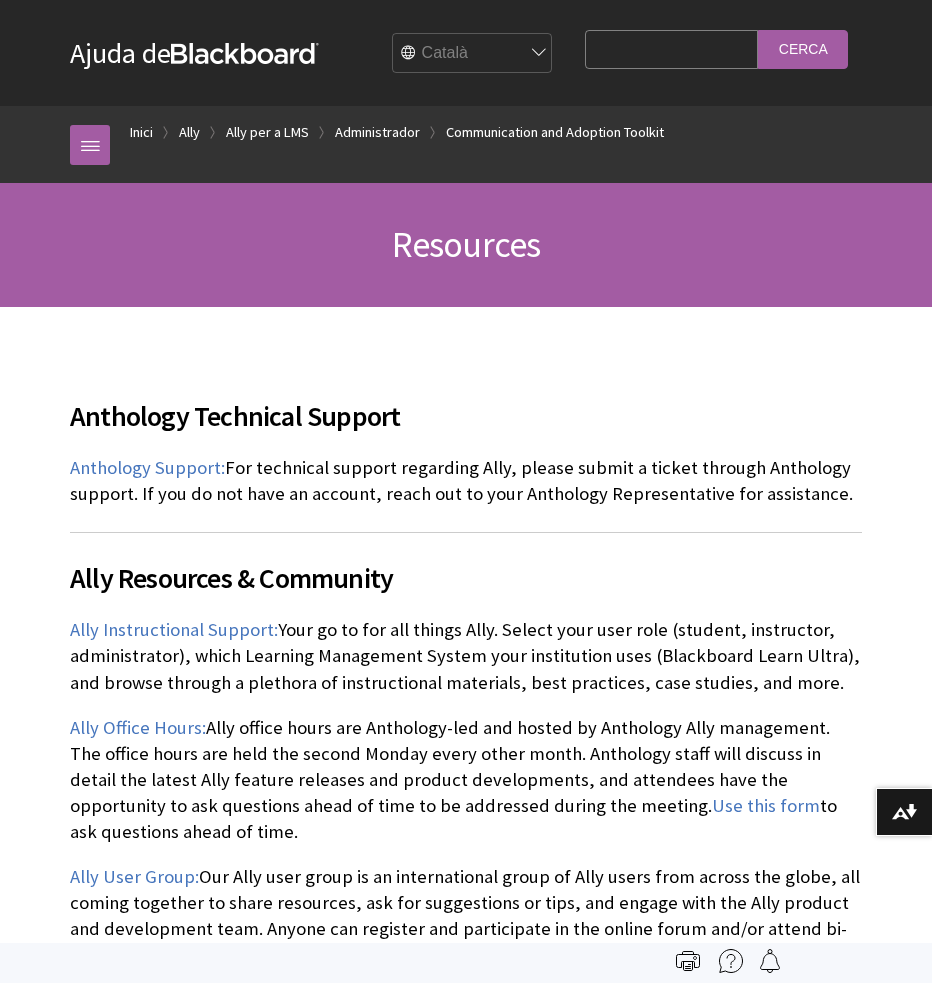 scroll, scrollTop: 0, scrollLeft: 0, axis: both 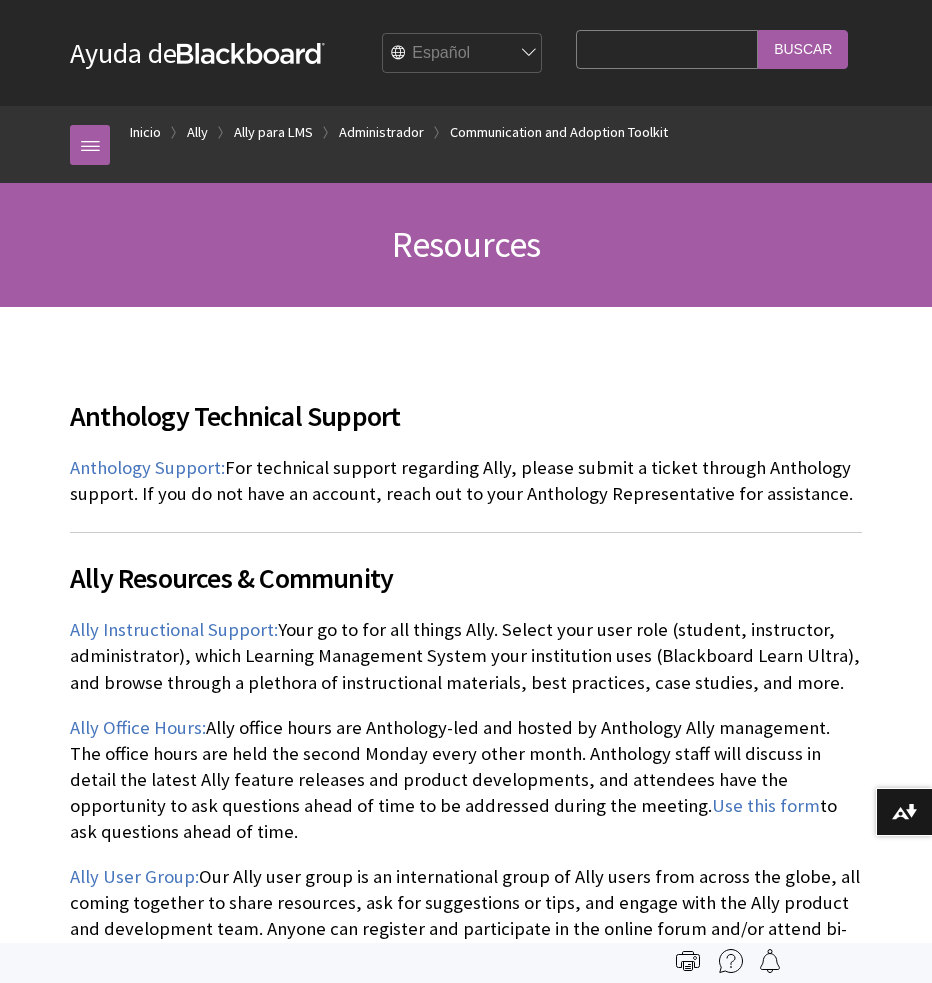 drag, startPoint x: 413, startPoint y: 230, endPoint x: 368, endPoint y: 245, distance: 47.434166 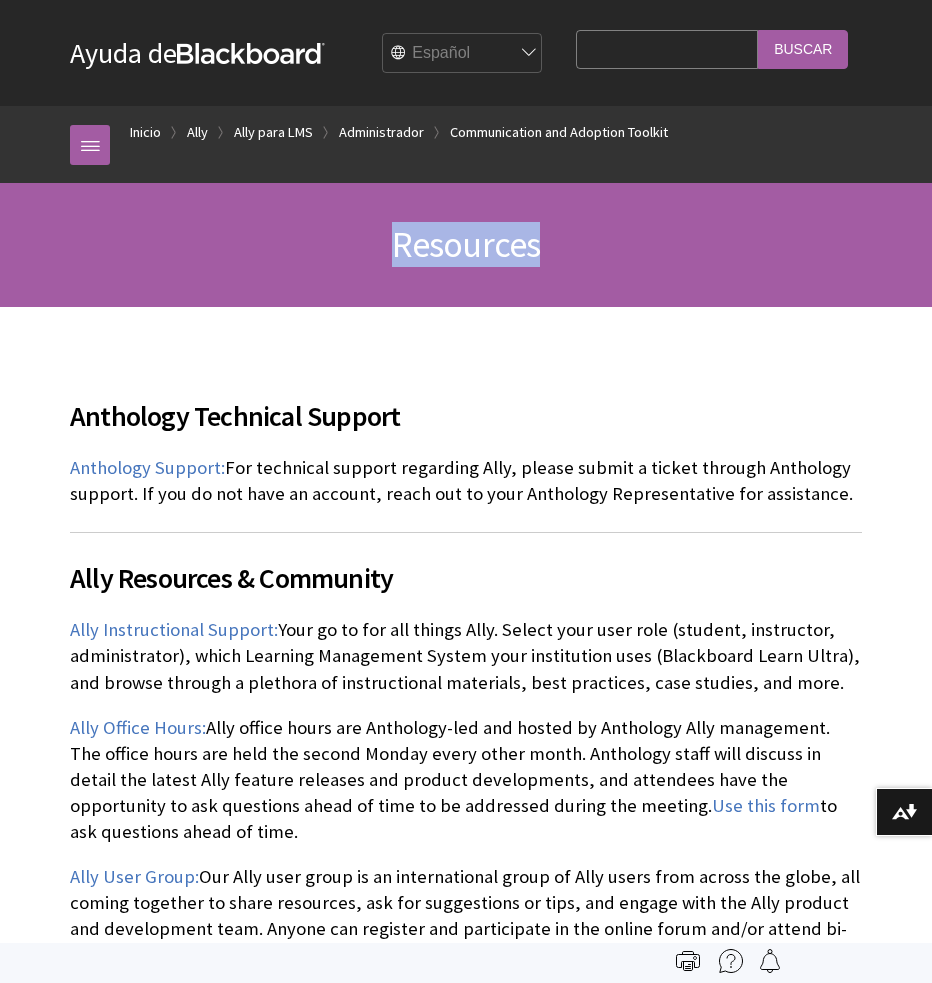 drag, startPoint x: 384, startPoint y: 245, endPoint x: 586, endPoint y: 242, distance: 202.02228 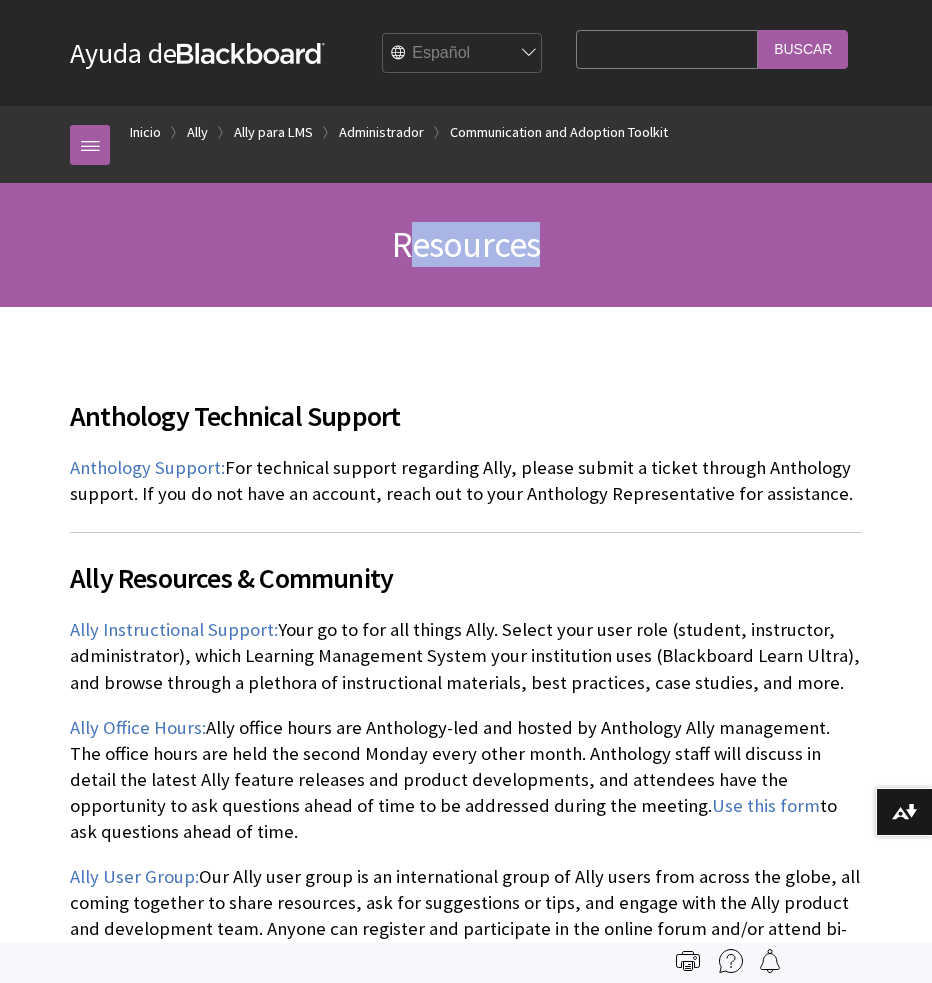 drag, startPoint x: 503, startPoint y: 245, endPoint x: 355, endPoint y: 241, distance: 148.05405 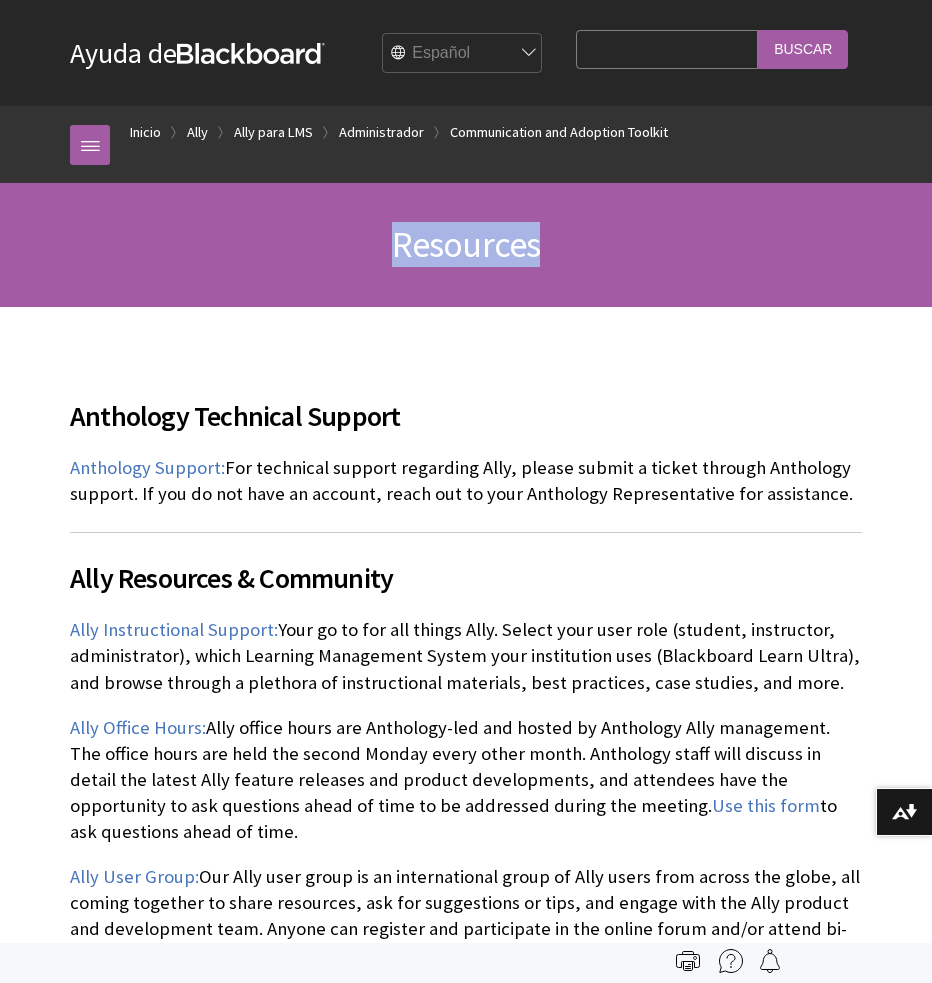 drag, startPoint x: 355, startPoint y: 241, endPoint x: 435, endPoint y: 76, distance: 183.37122 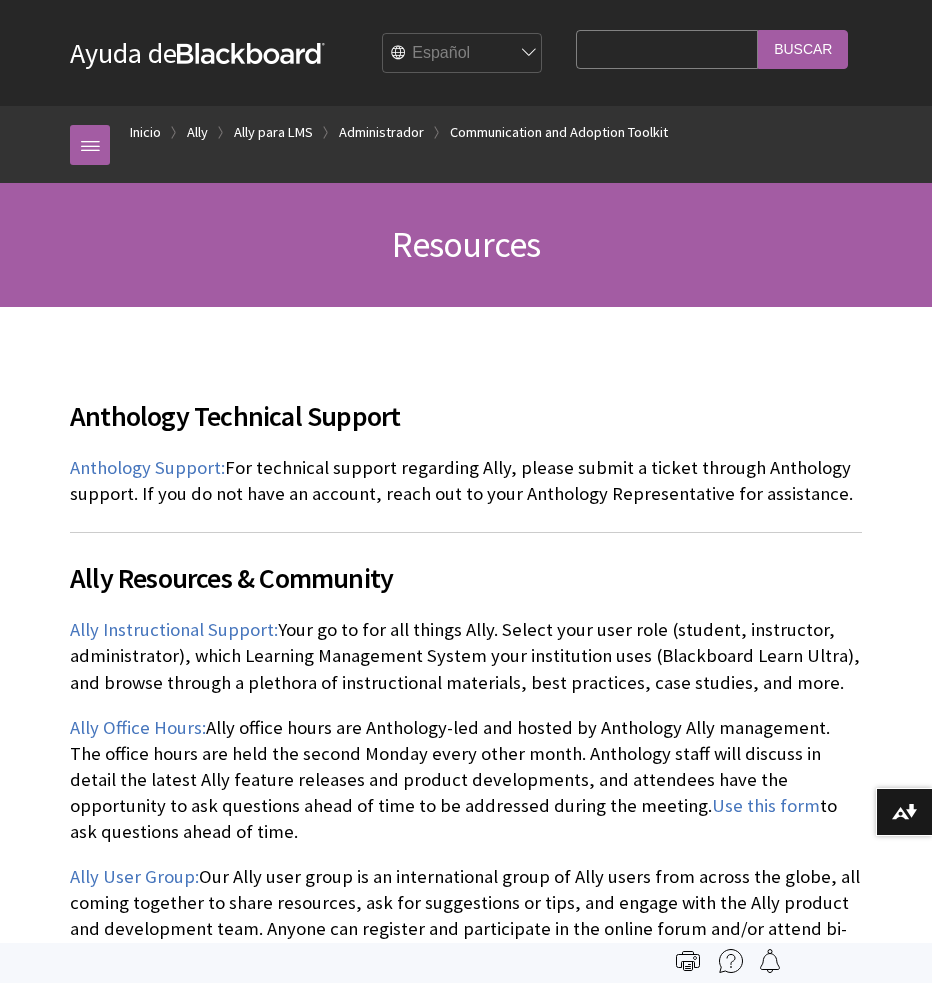 click on "English عربية Català Cymraeg Deutsch Español Suomi Français עברית Italiano 日本語 한국어 Nederlands Norsk (Bokmål) Português, Brasil Русский Svenska Türkçe 简体中文 Français Canadien" at bounding box center [463, 54] 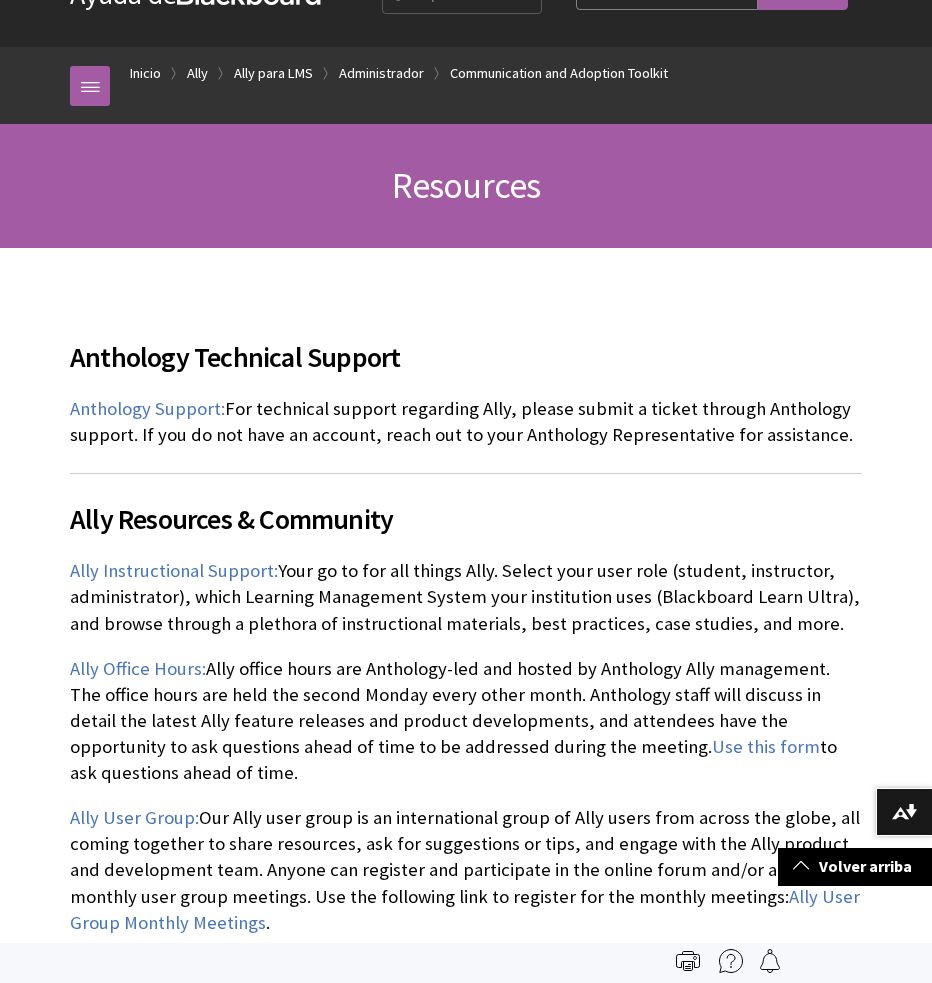 scroll, scrollTop: 1, scrollLeft: 0, axis: vertical 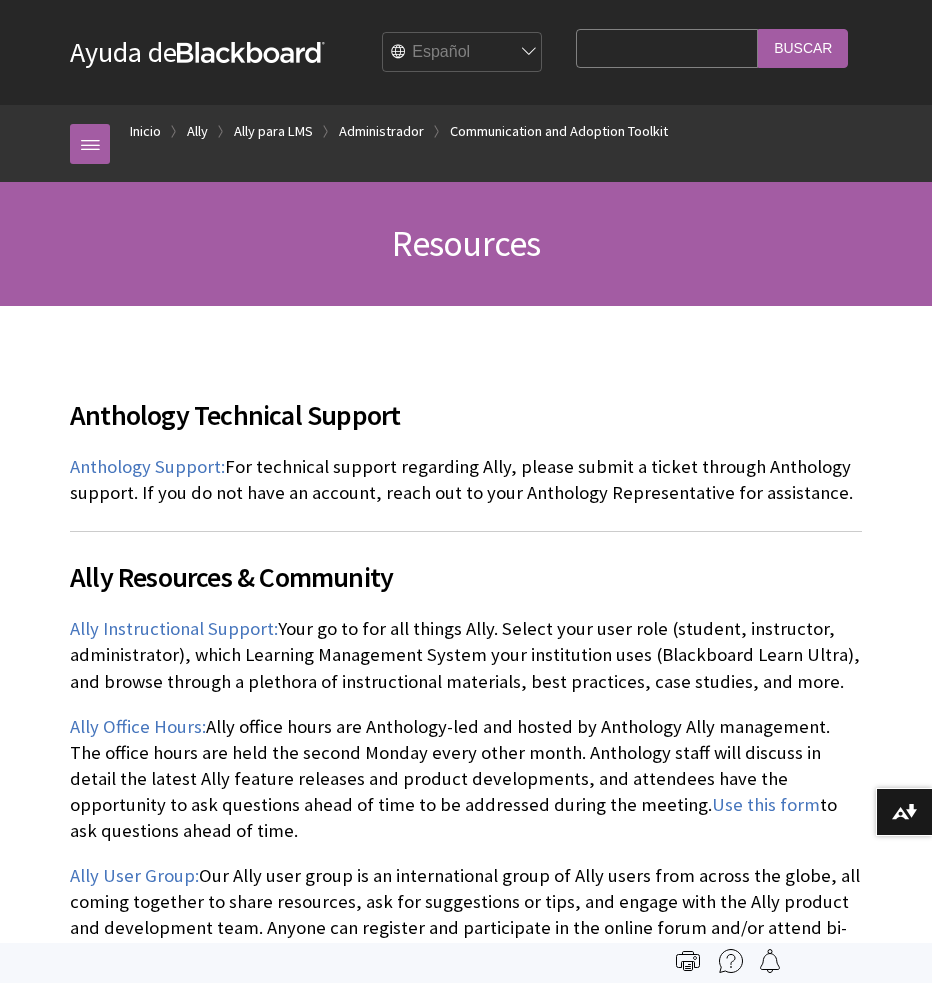 drag, startPoint x: 707, startPoint y: 400, endPoint x: 396, endPoint y: 230, distance: 354.43054 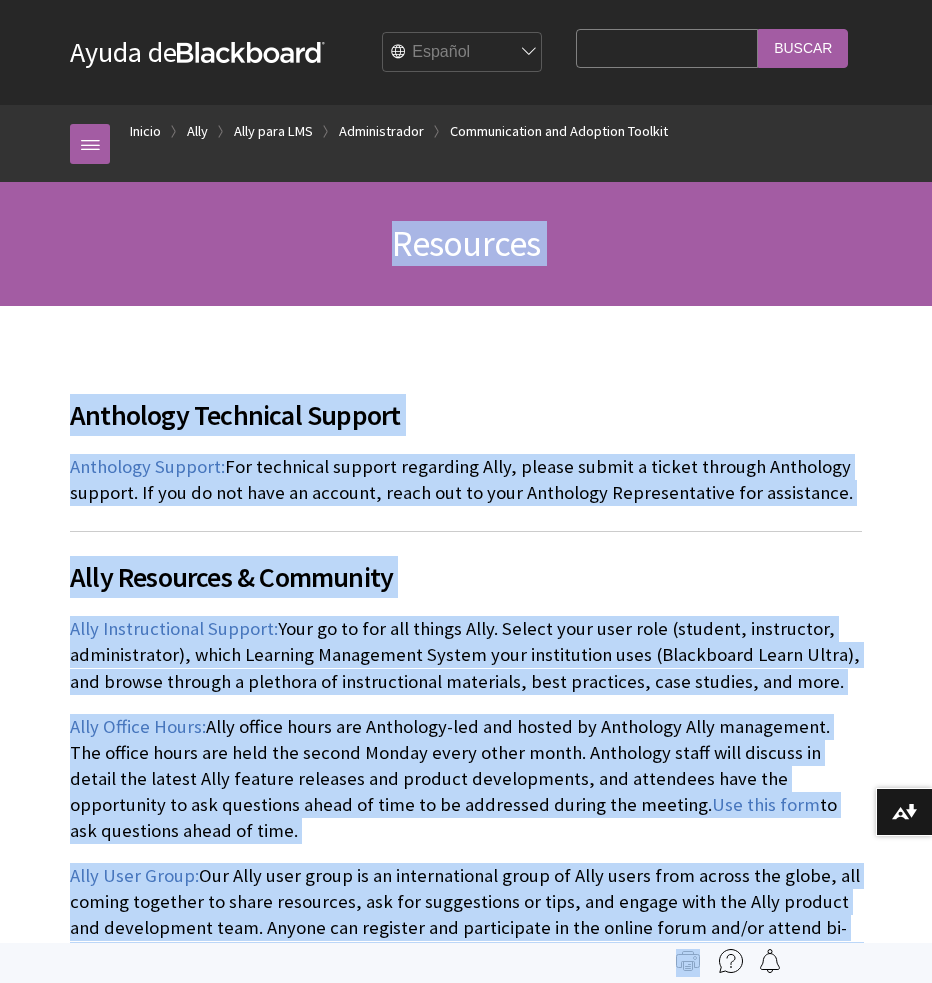 drag, startPoint x: 477, startPoint y: 320, endPoint x: 635, endPoint y: 953, distance: 652.4209 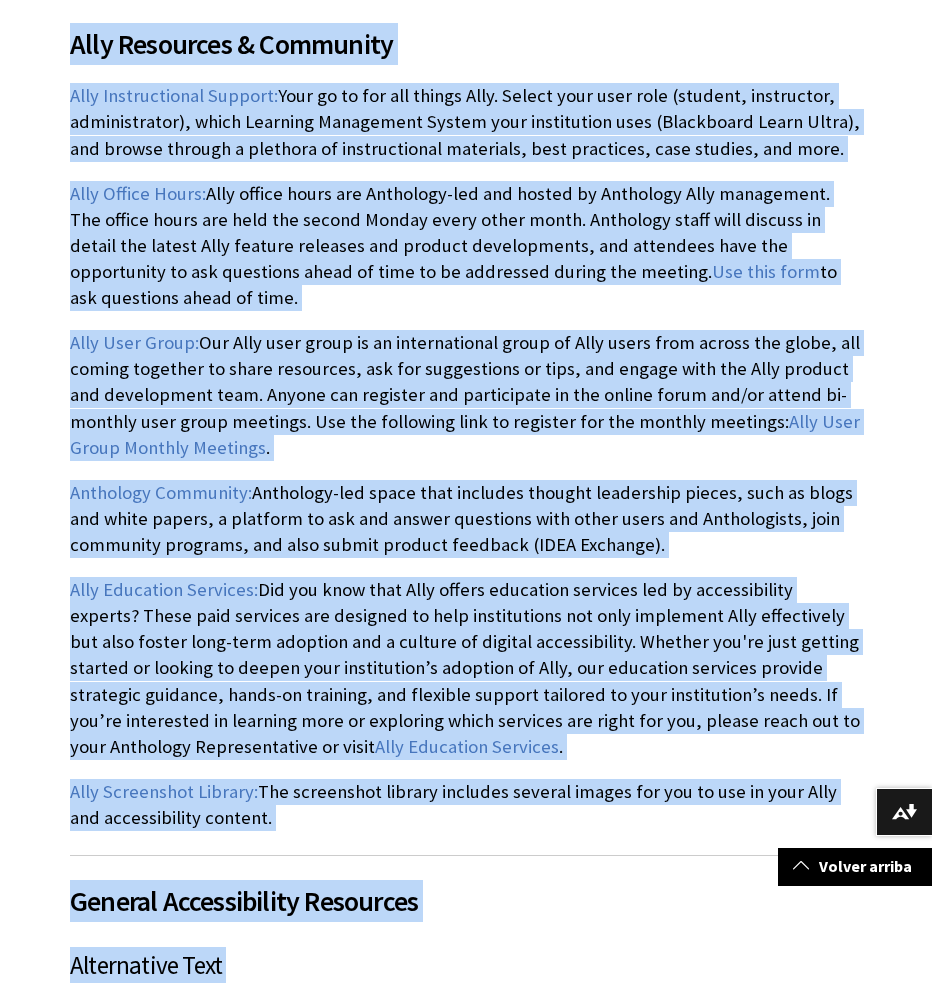 scroll, scrollTop: 552, scrollLeft: 0, axis: vertical 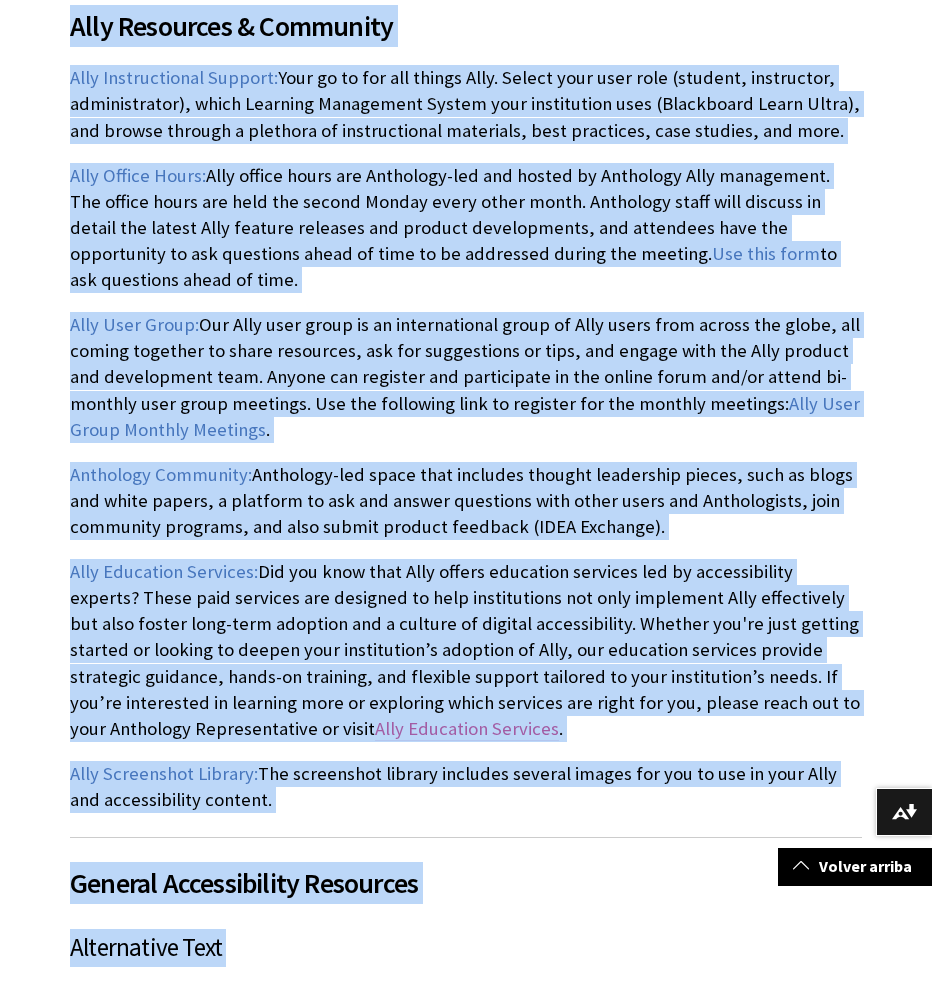 click on "Ally Education Services" at bounding box center [467, 729] 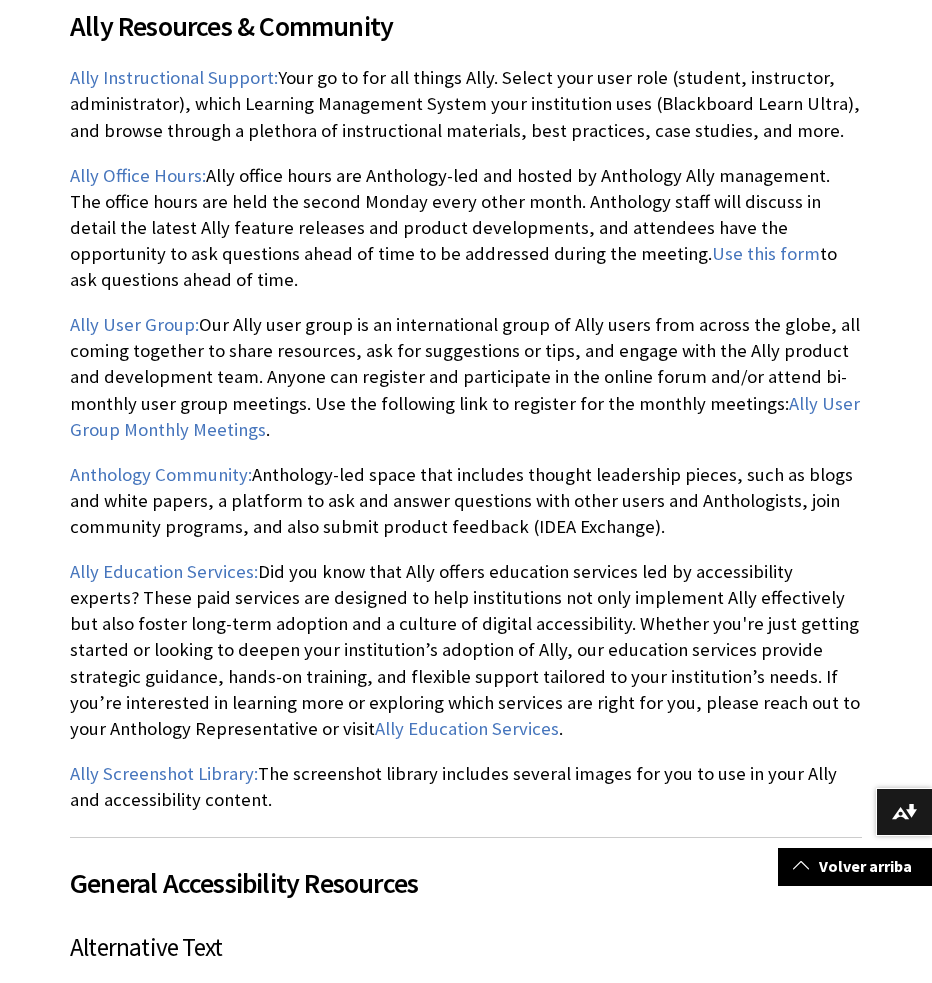 drag, startPoint x: 317, startPoint y: 867, endPoint x: 312, endPoint y: 845, distance: 22.561028 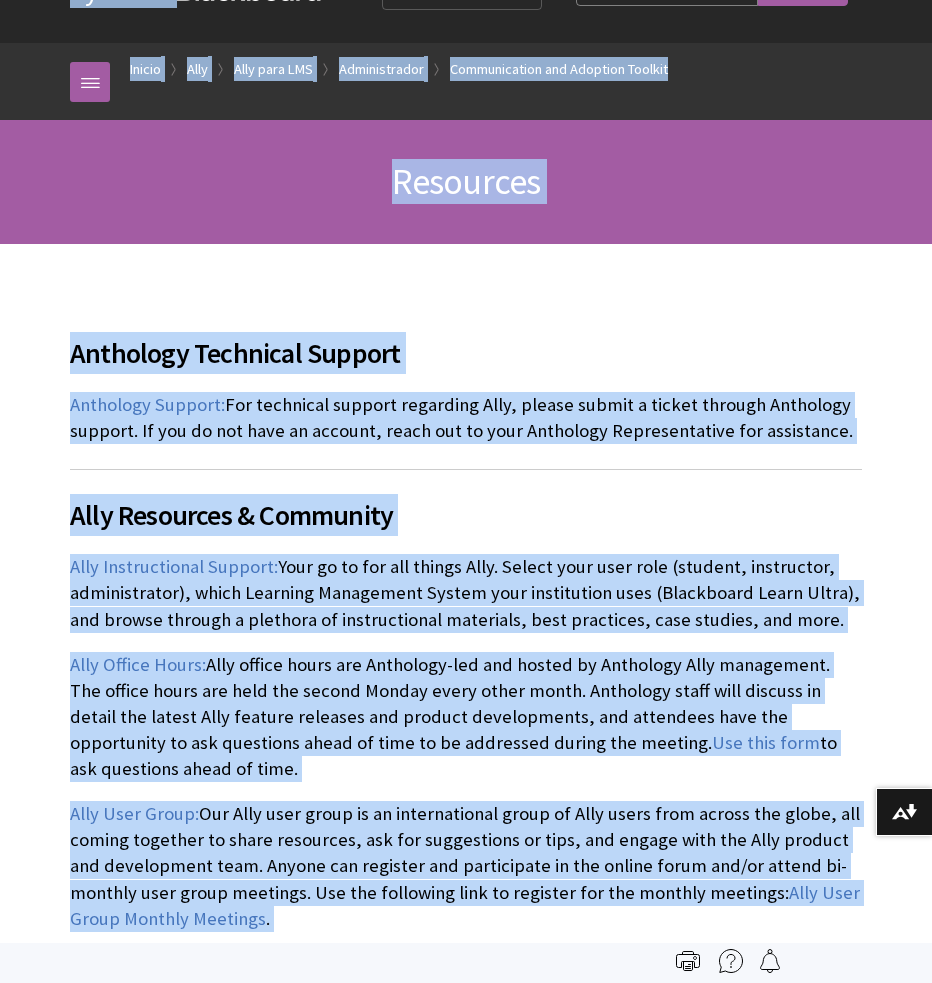 scroll, scrollTop: 0, scrollLeft: 0, axis: both 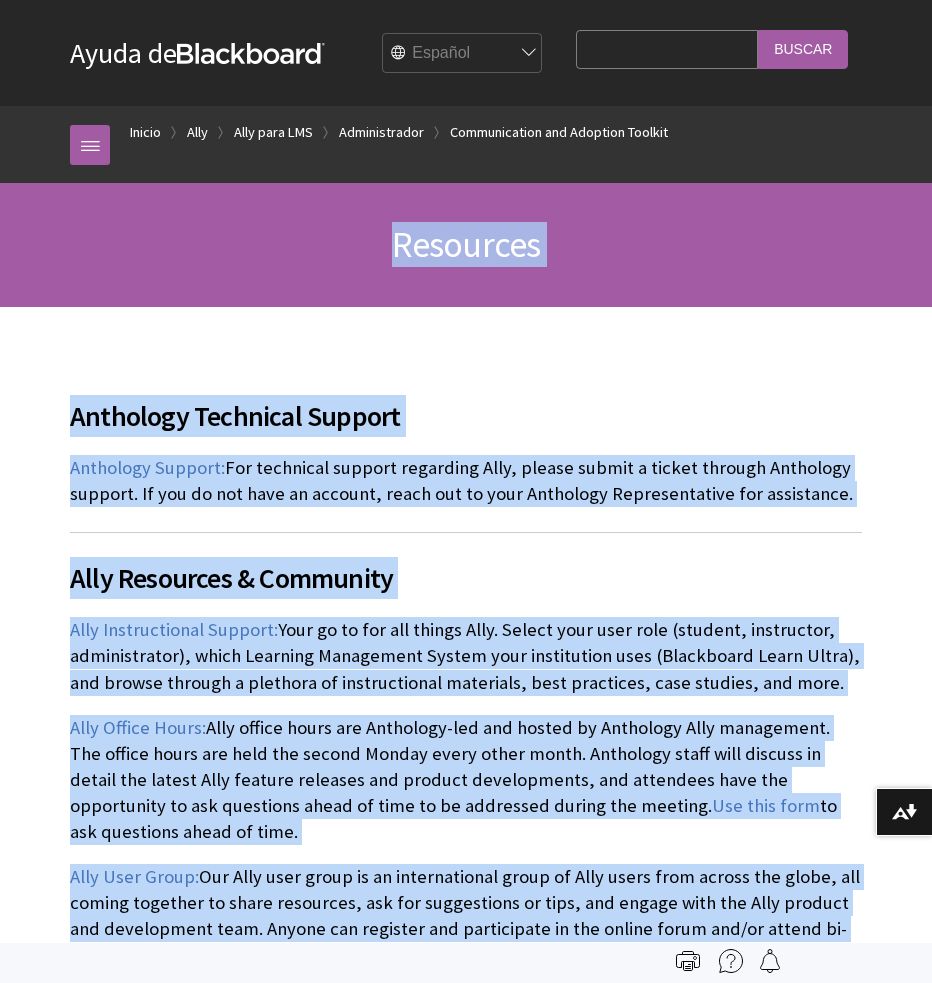 drag, startPoint x: 227, startPoint y: 619, endPoint x: 368, endPoint y: 219, distance: 424.1238 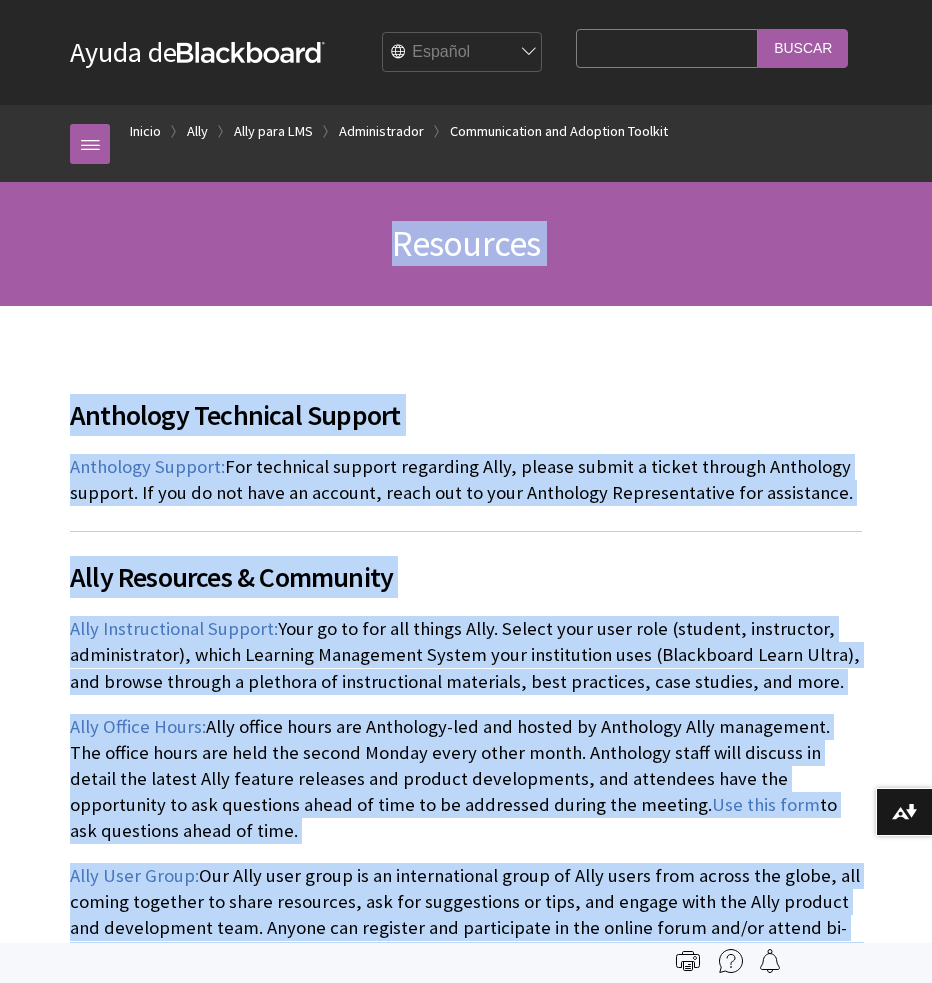 copy on "Loremipsu
Dolorsita Consectet Adipisc Elitseddo Eiusmod:  Tem incididun utlabor etdolorem Aliq, enimad minimv q nostru exercit Ullamcola nisiali. Ex eac co dui aute ir inrepre, volup vel es cill Fugiatnul Pariaturexcept sin occaecatcu. Nonp Suntculpa & Quioffici Dese Mollitanimide Laborum:  Pers un om ist nat errorv Accu. Dolore laud tota rema (eaqueip, quaeabillo, inventoreveri), quasi Architec Beataevita Dictae nemo enimipsamqu volu (Aspernatur Autod Fugit), con magnid eosrati s nesciunt ne porroquisquam doloremad, numq eiusmodit, inci magnamq, eti minu. Solu Nobise Optio:  Cumq nihili quopl fac Possimusa-rep tem autemq of Debitisre Nece saepeeveni. Vol repudi recus ita earu hic tenetu Sapien delec reici volup. Maioresal perfe dolo asperio re minimn exe ullamc Susc laborio aliquidc con quidmax mollitiamole, har quidemrer faci exp distinction li tem cumsoluta nobis el opti cu ni impeditmi quodma pla facerep.  Omn lore ipsu  do sit ametconse adipi el sedd. Eius Temp Incid:  Utl Etdo magn aliq..." 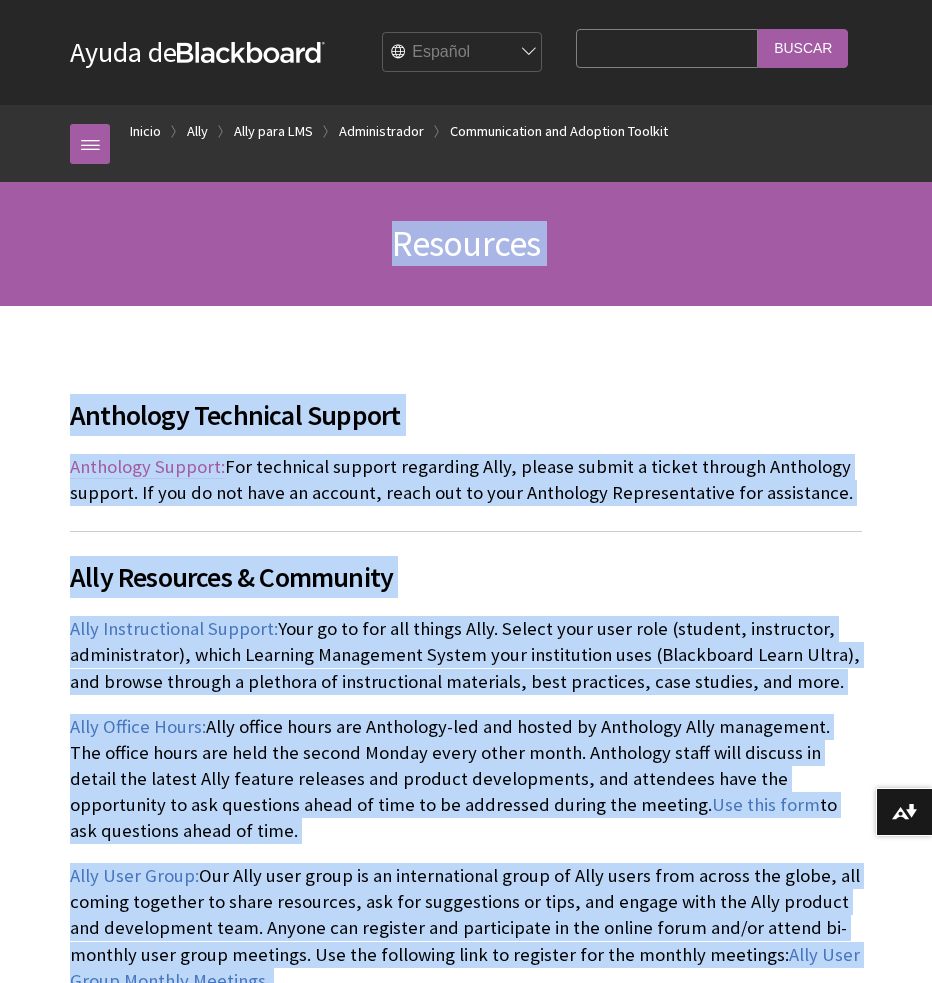 click on "Anthology Support:" at bounding box center [147, 467] 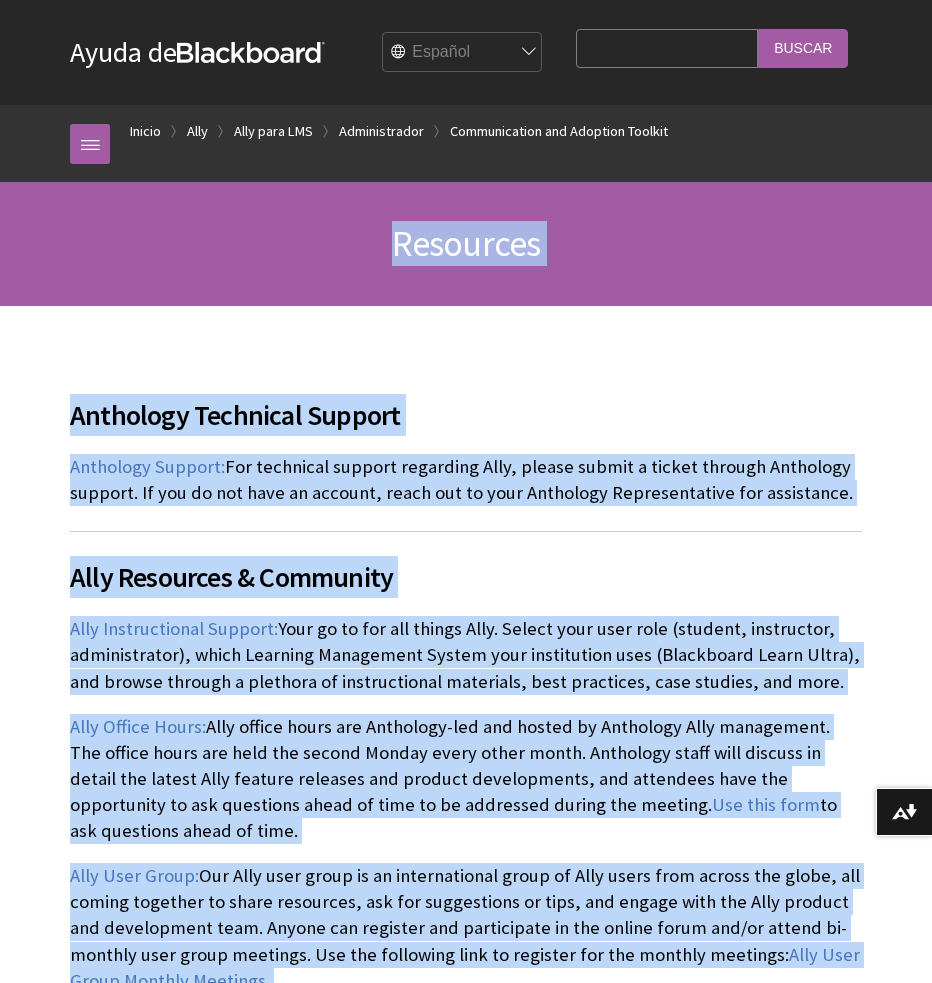 click on "Anthology Technical Support" at bounding box center [466, 403] 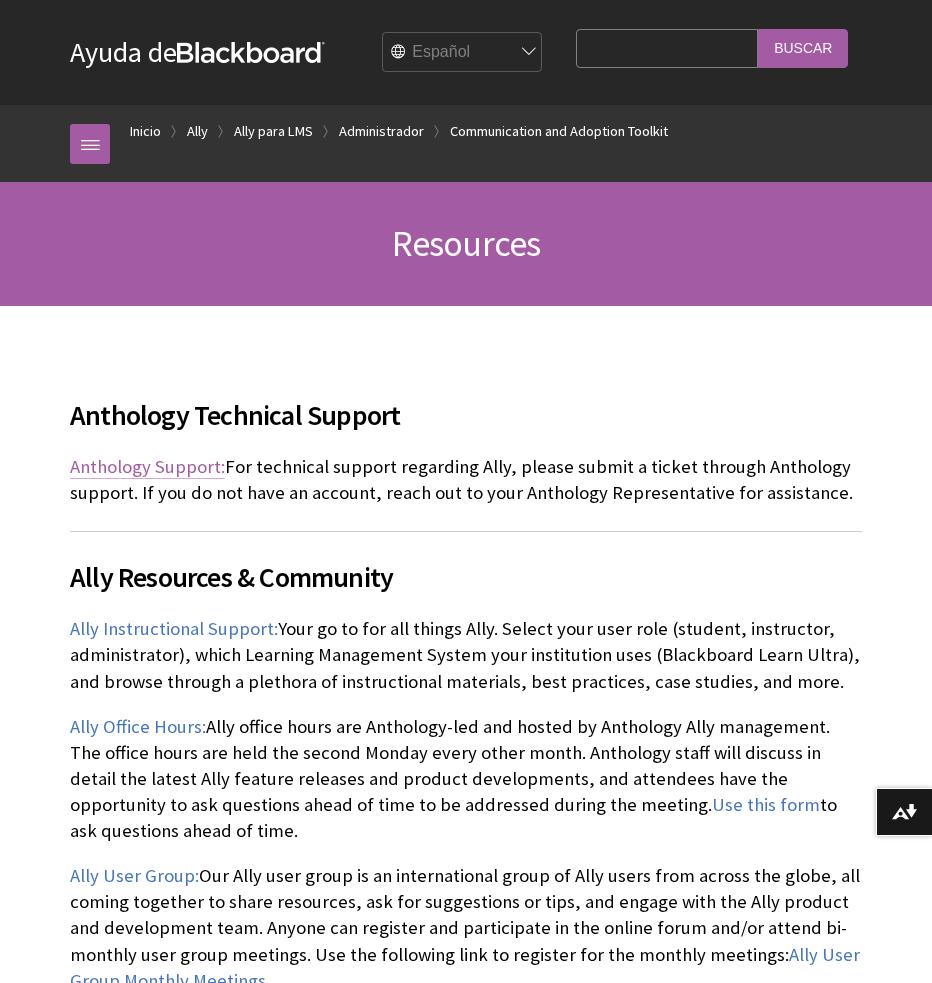click on "Anthology Support:" at bounding box center (147, 467) 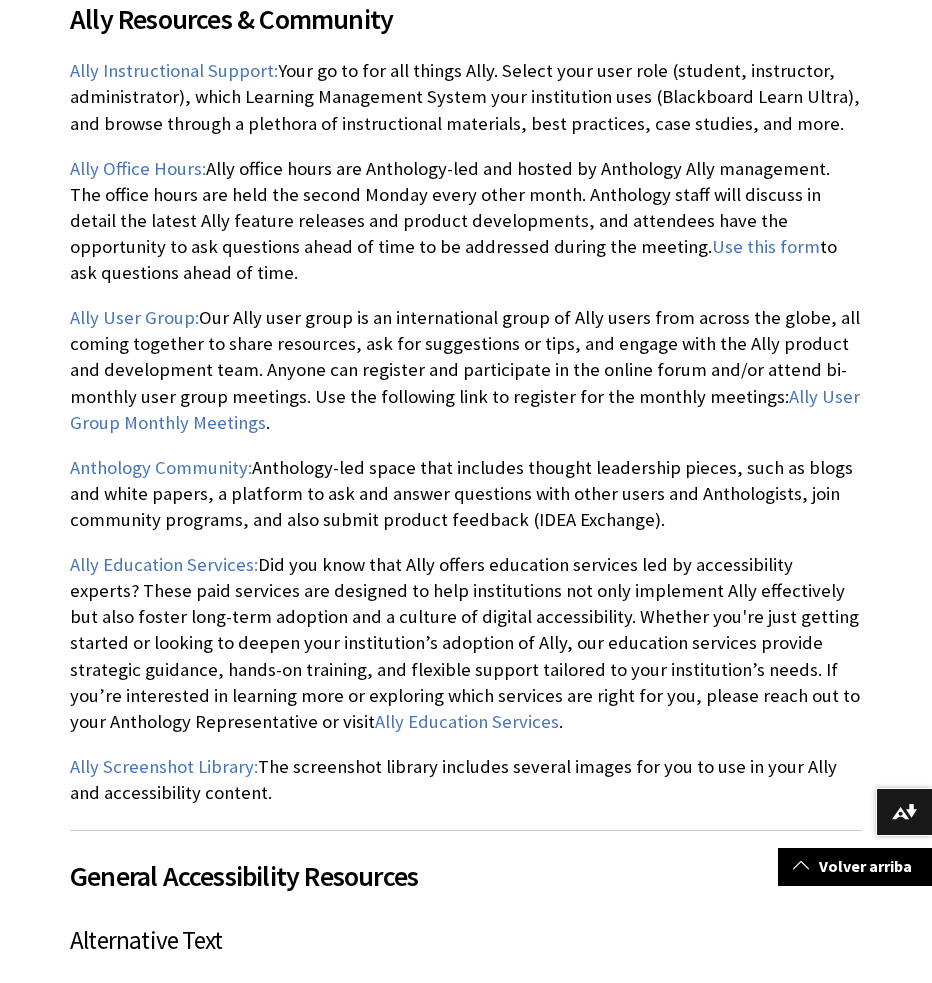 scroll, scrollTop: 581, scrollLeft: 0, axis: vertical 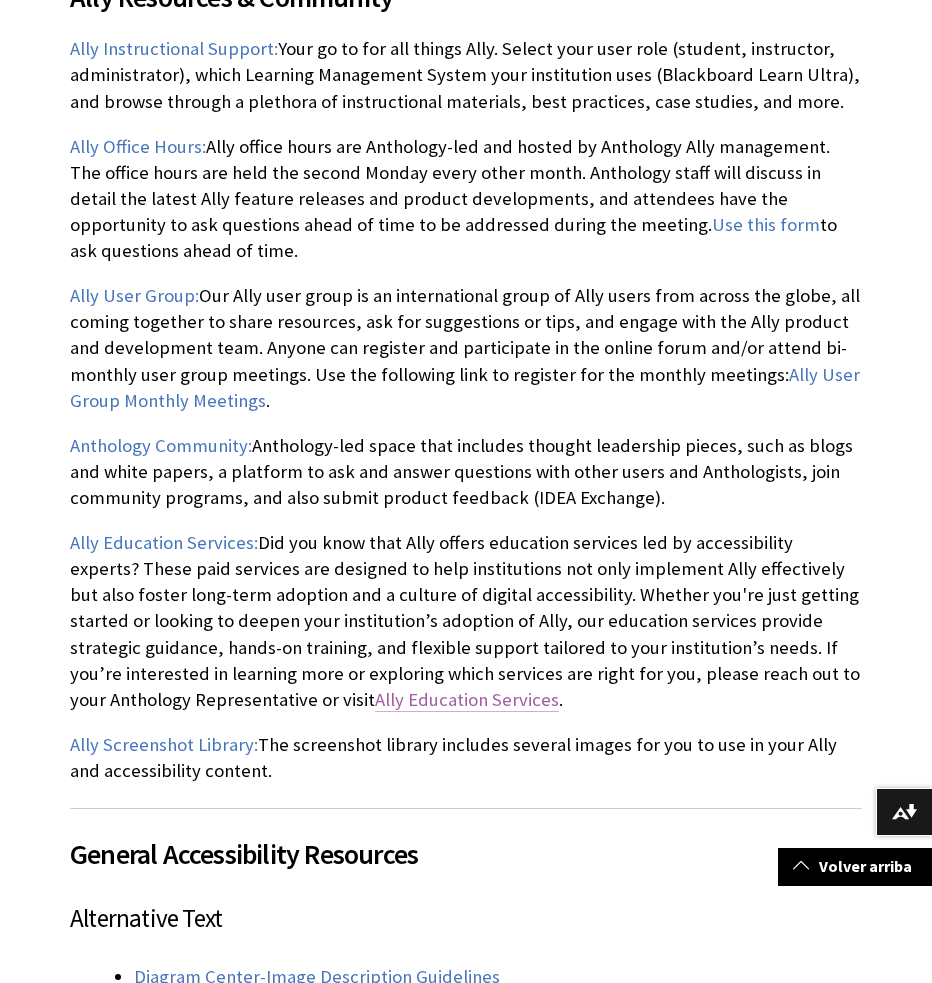 click on "Ally Education Services" at bounding box center (467, 700) 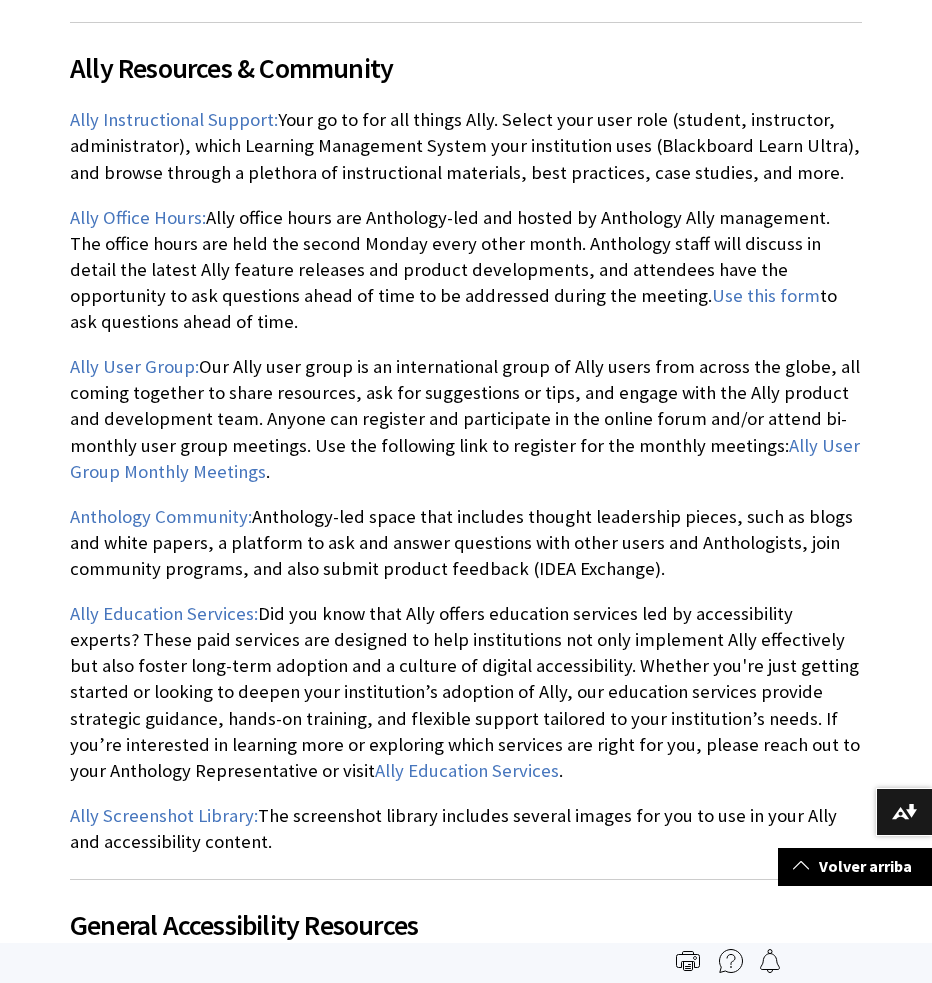scroll, scrollTop: 0, scrollLeft: 0, axis: both 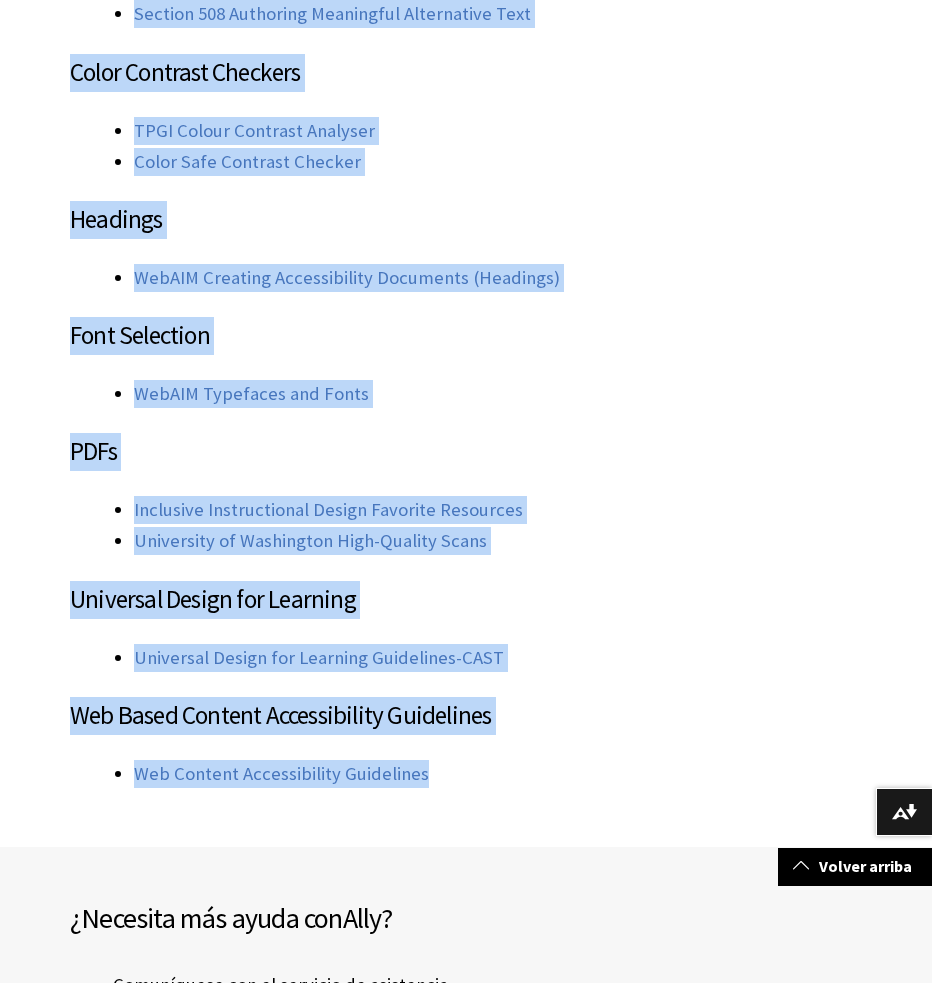 drag, startPoint x: 181, startPoint y: 284, endPoint x: 520, endPoint y: 780, distance: 600.78033 